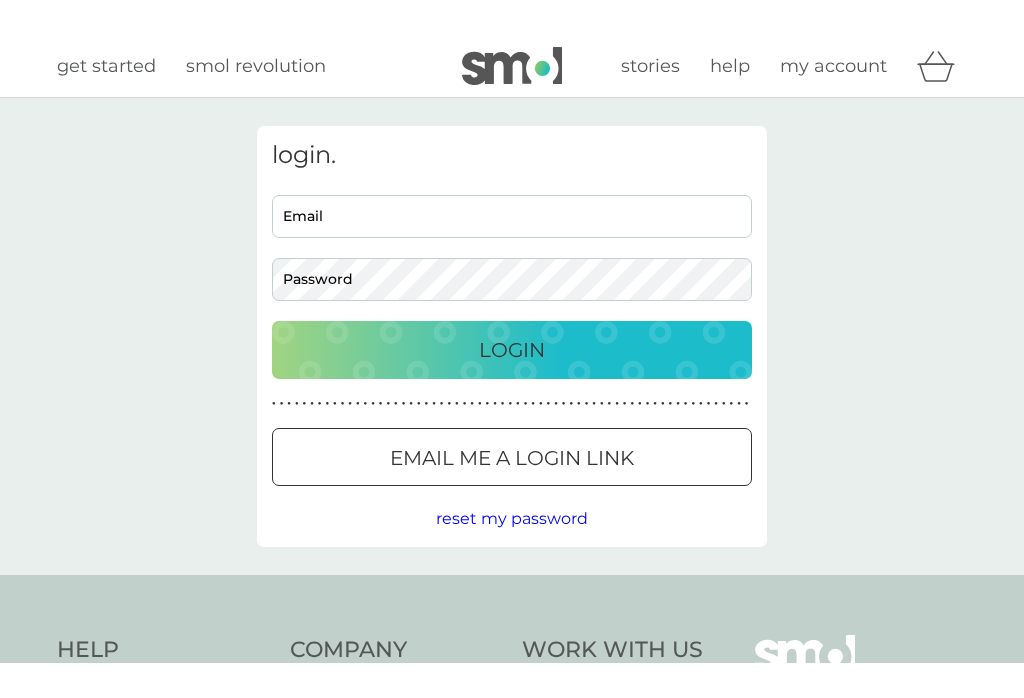 scroll, scrollTop: 0, scrollLeft: 0, axis: both 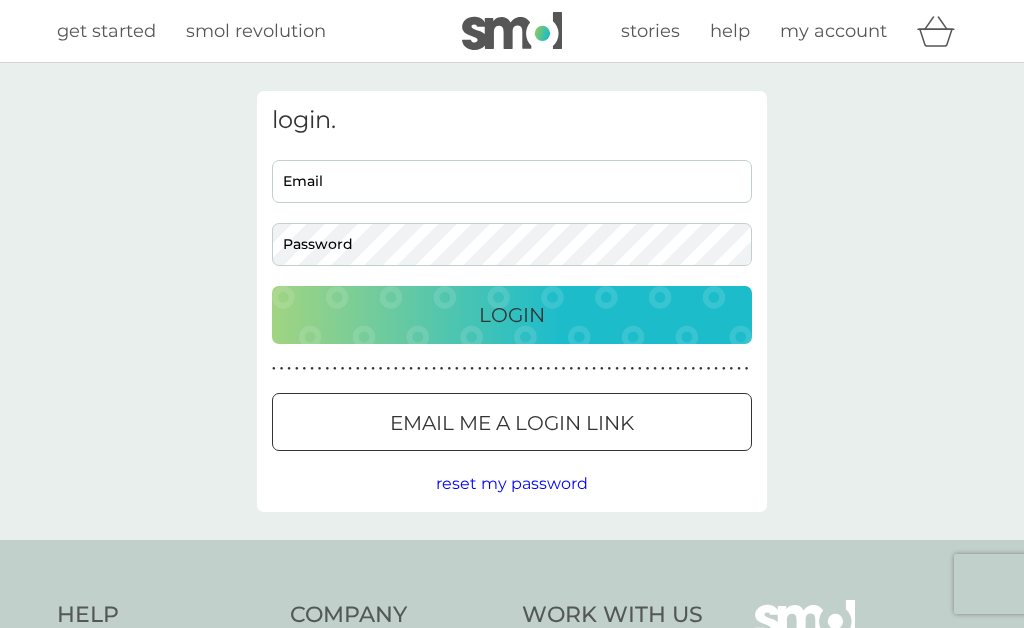 click on "Email" at bounding box center (512, 181) 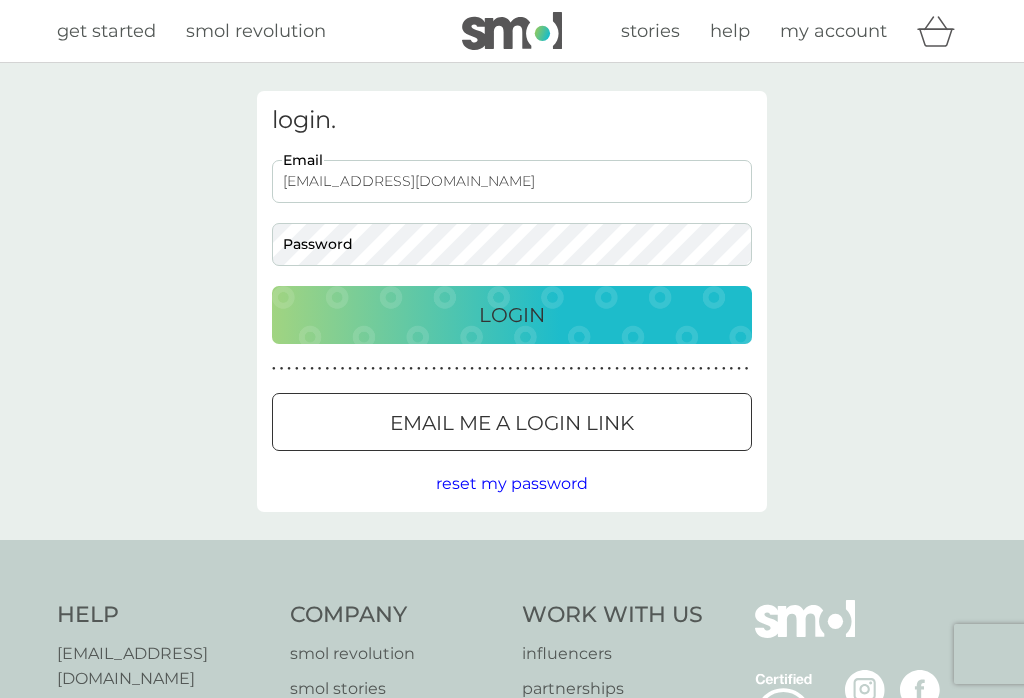 type on "sallykirwan@live.co.uk" 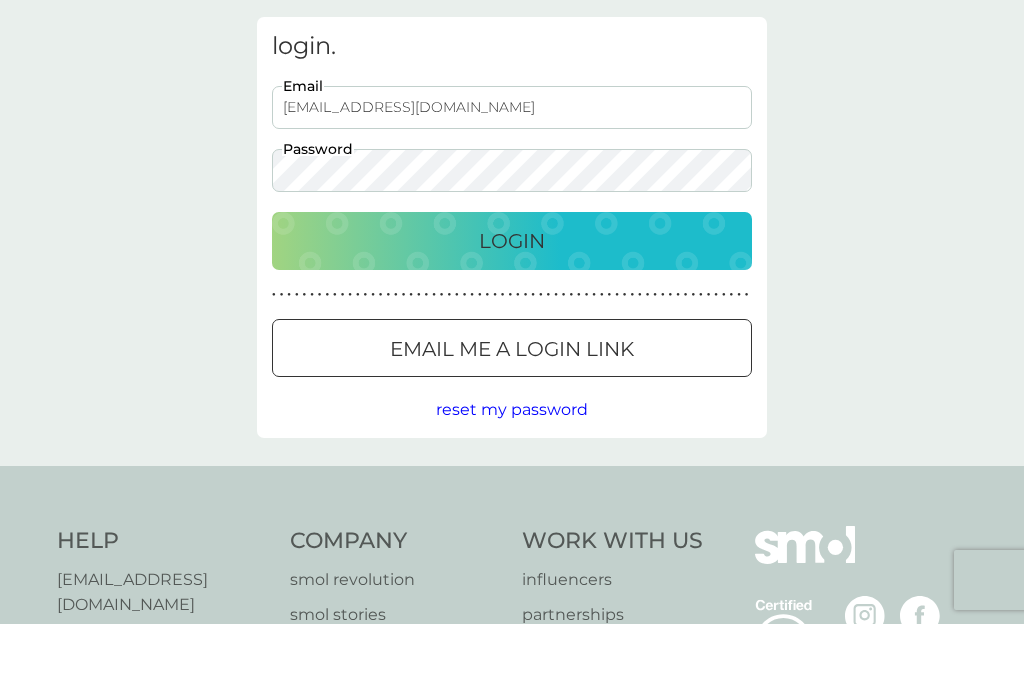 click on "Login" at bounding box center (512, 315) 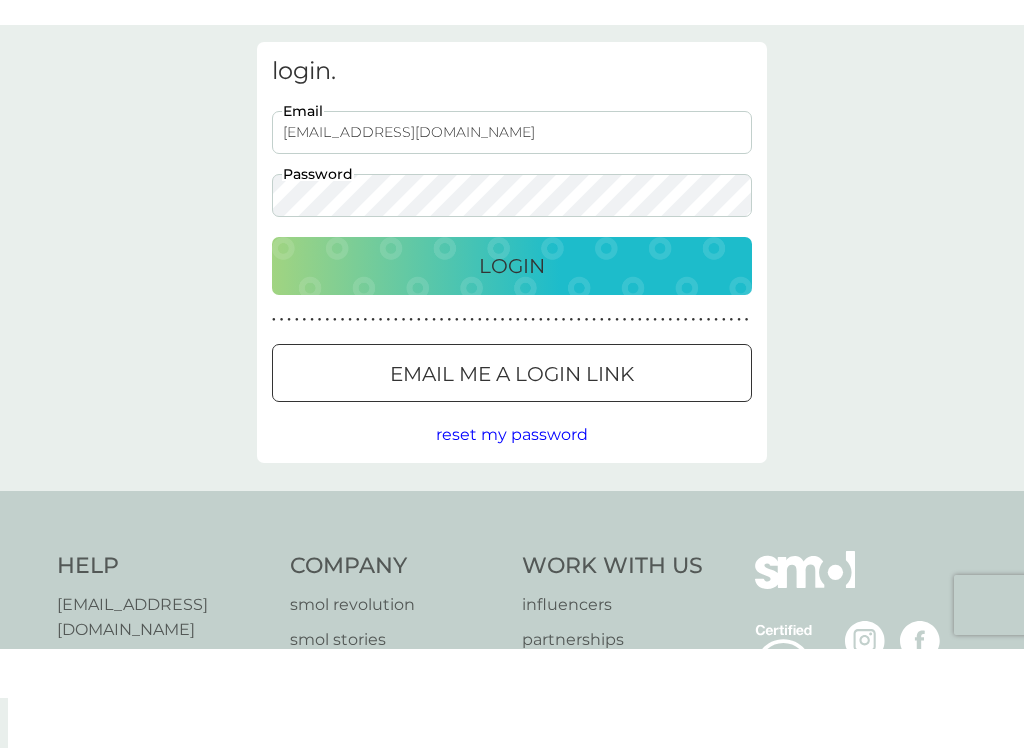 scroll, scrollTop: 74, scrollLeft: 0, axis: vertical 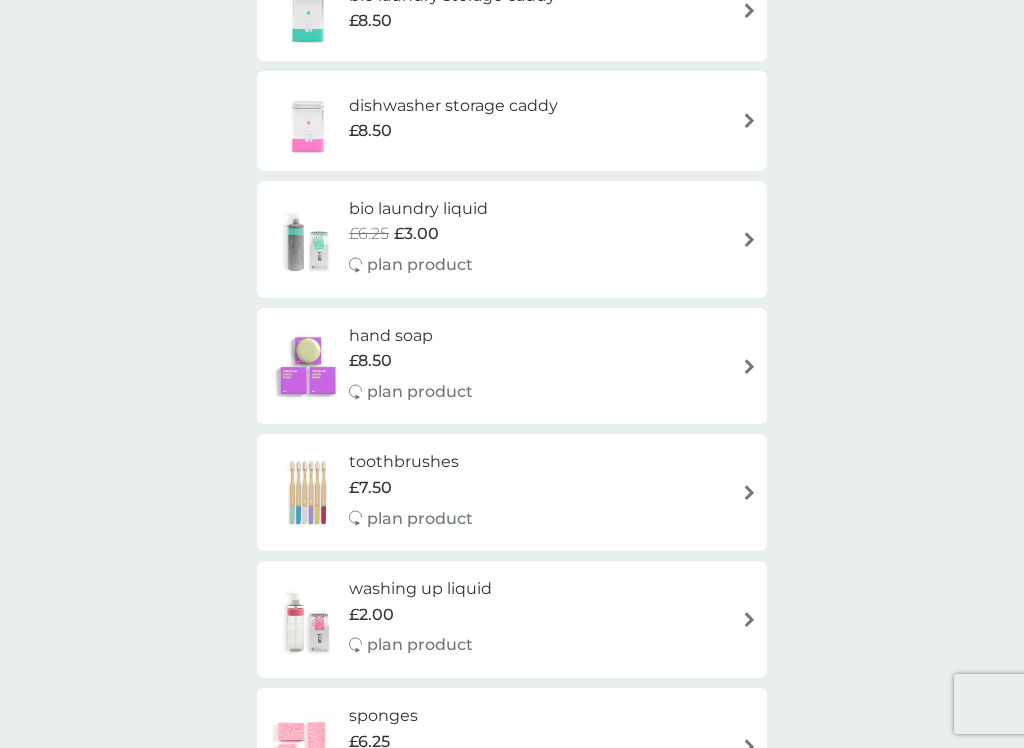 click at bounding box center (749, 366) 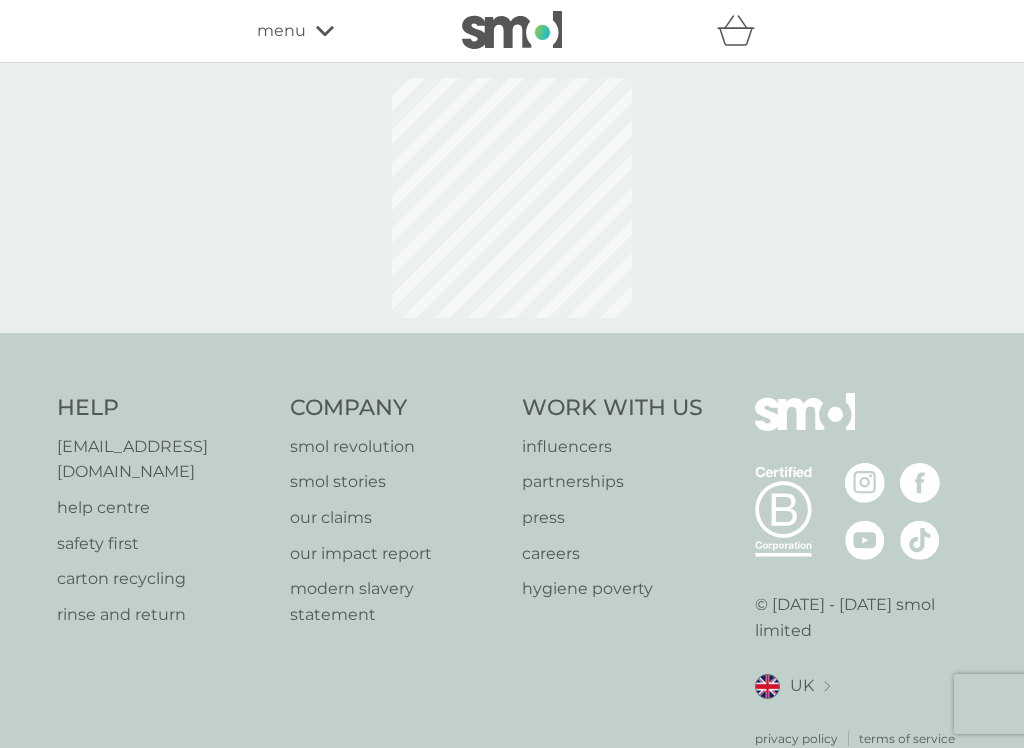 select on "91" 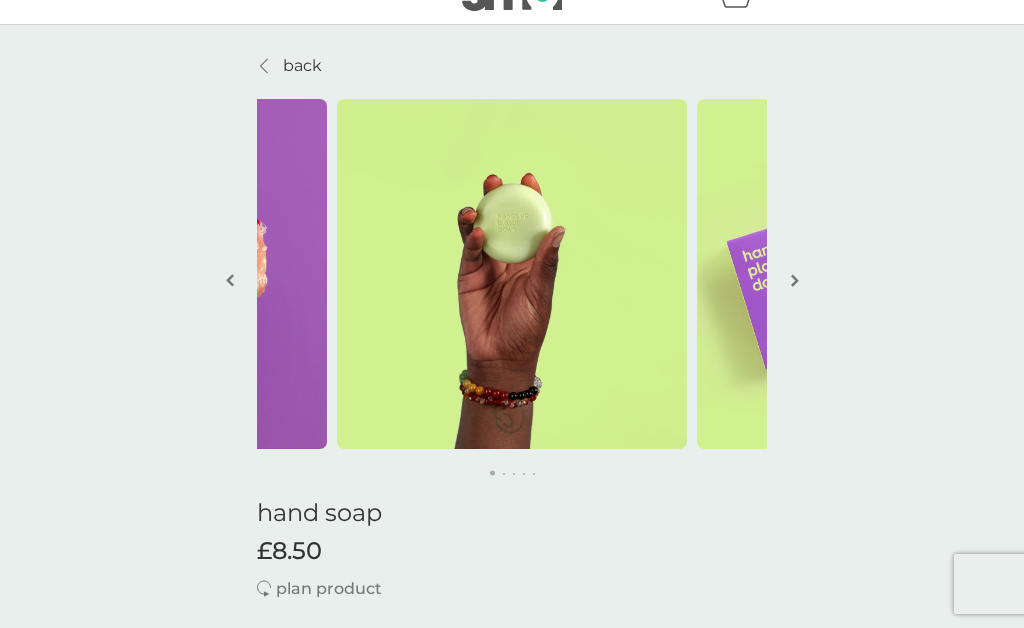 scroll, scrollTop: 0, scrollLeft: 0, axis: both 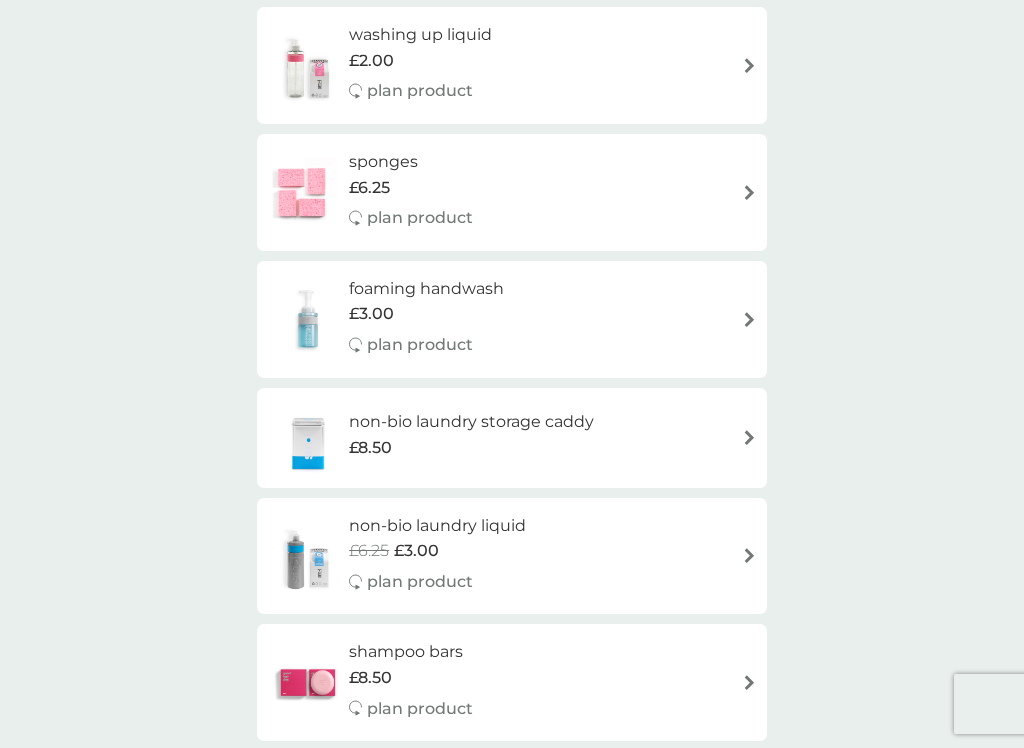 click at bounding box center (749, 319) 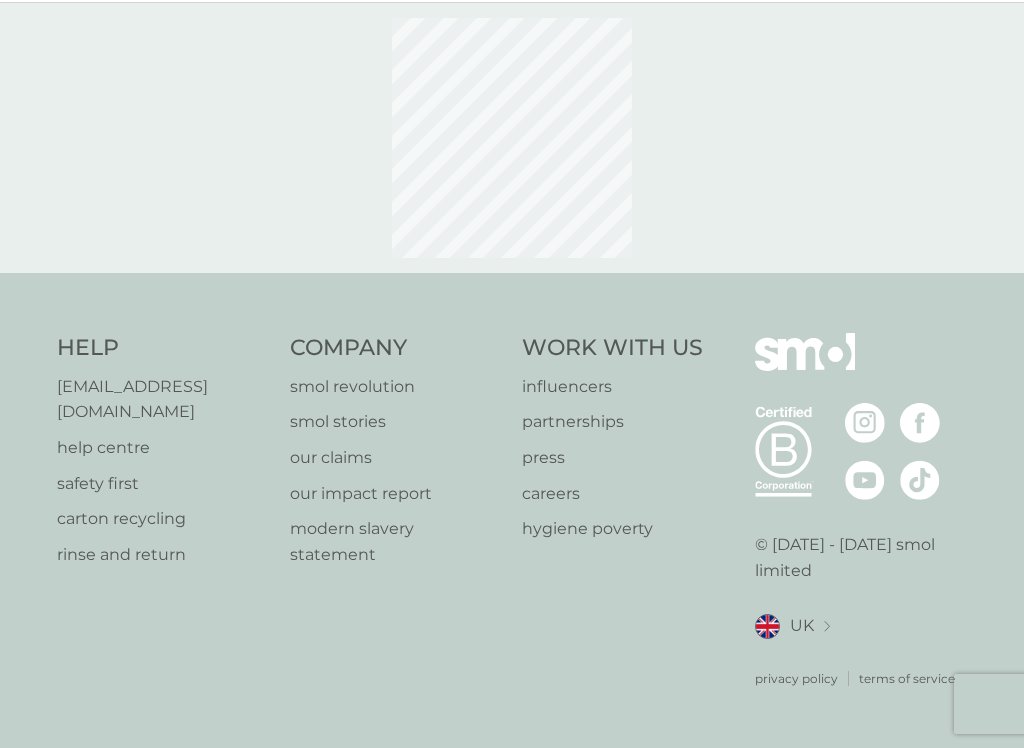 scroll, scrollTop: 0, scrollLeft: 0, axis: both 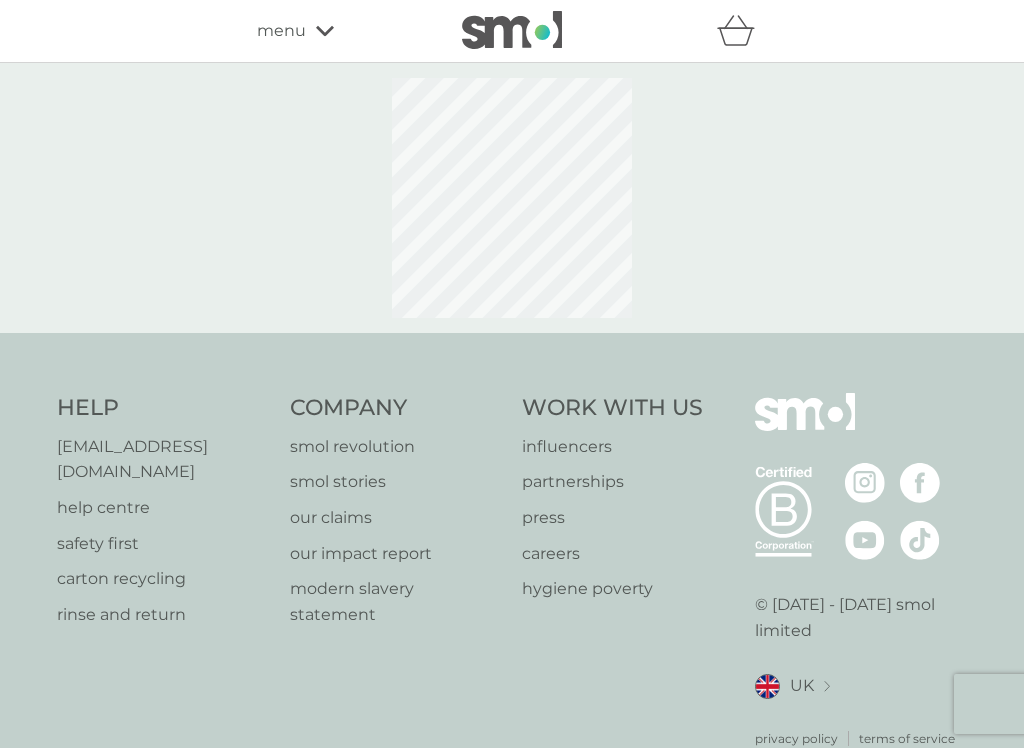 select on "119" 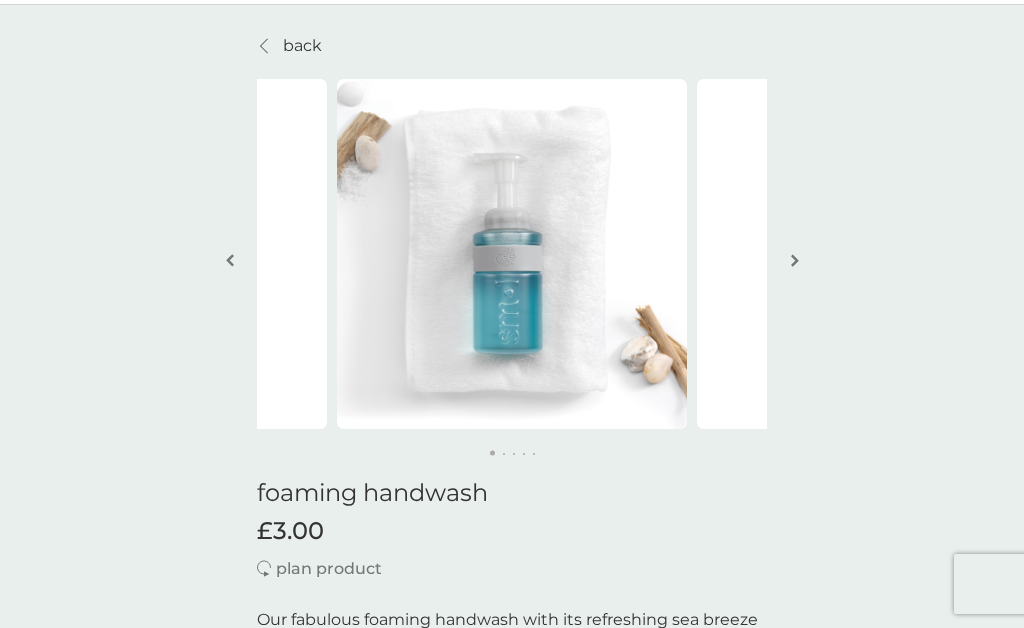 scroll, scrollTop: 0, scrollLeft: 0, axis: both 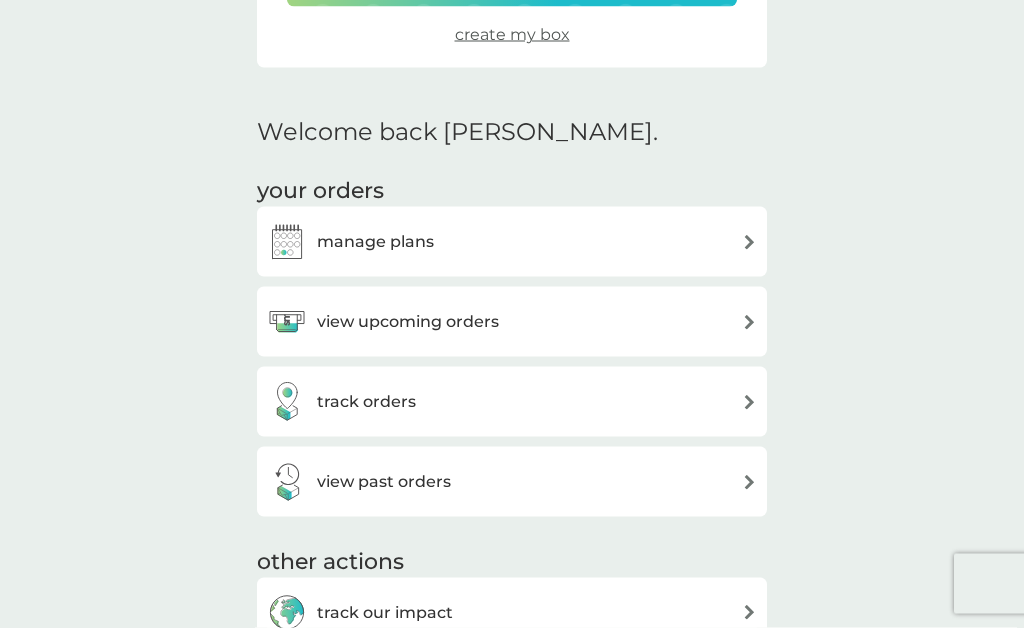 click at bounding box center (749, 322) 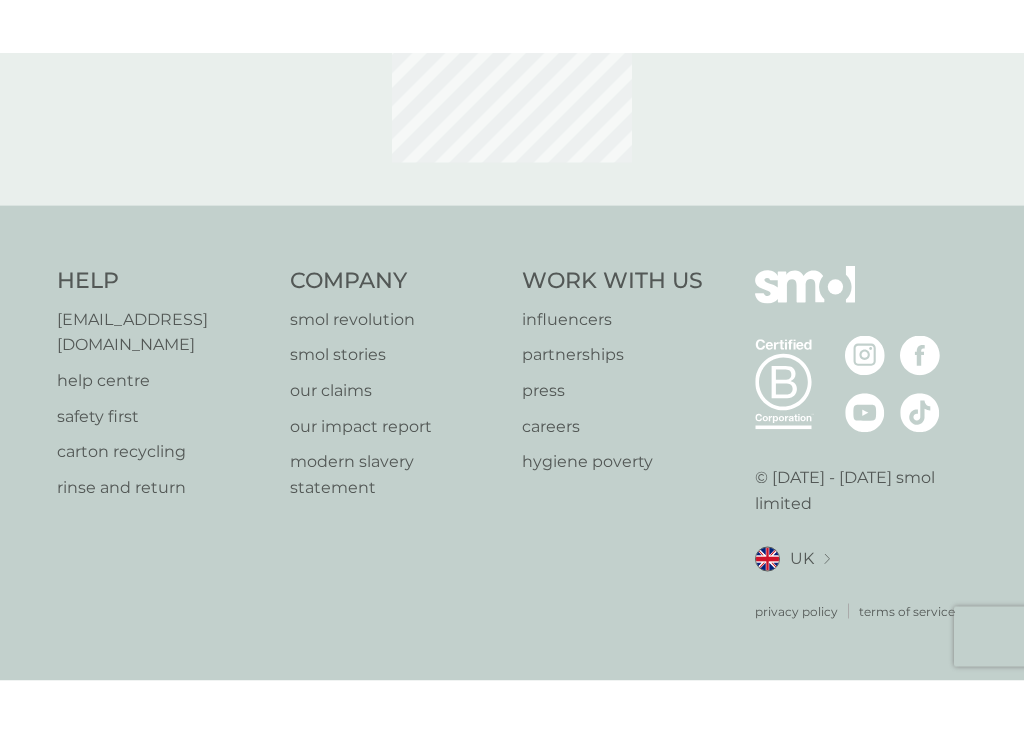 scroll, scrollTop: 0, scrollLeft: 0, axis: both 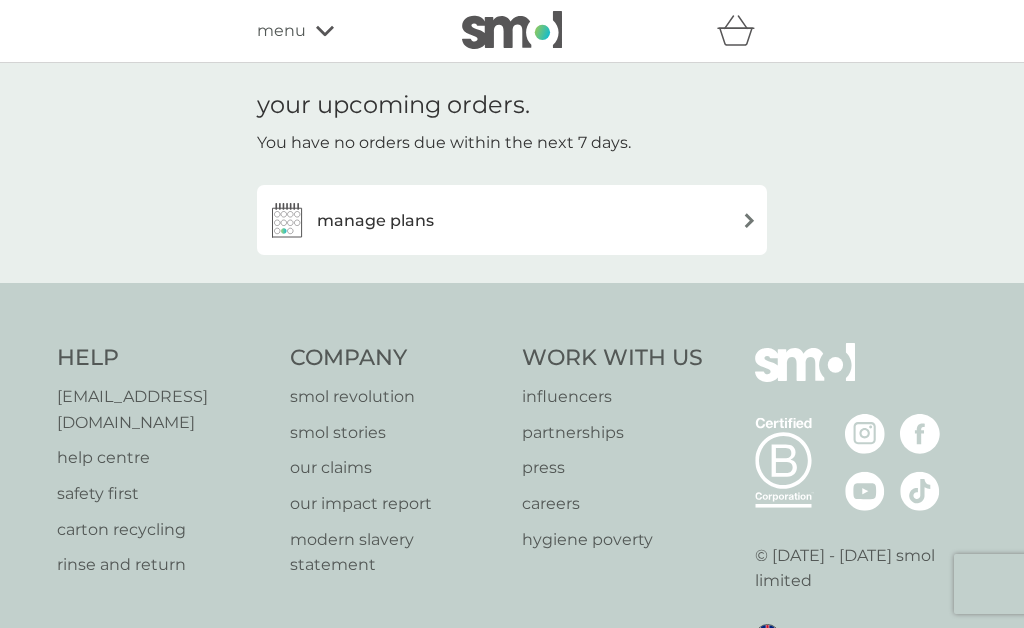click at bounding box center (749, 220) 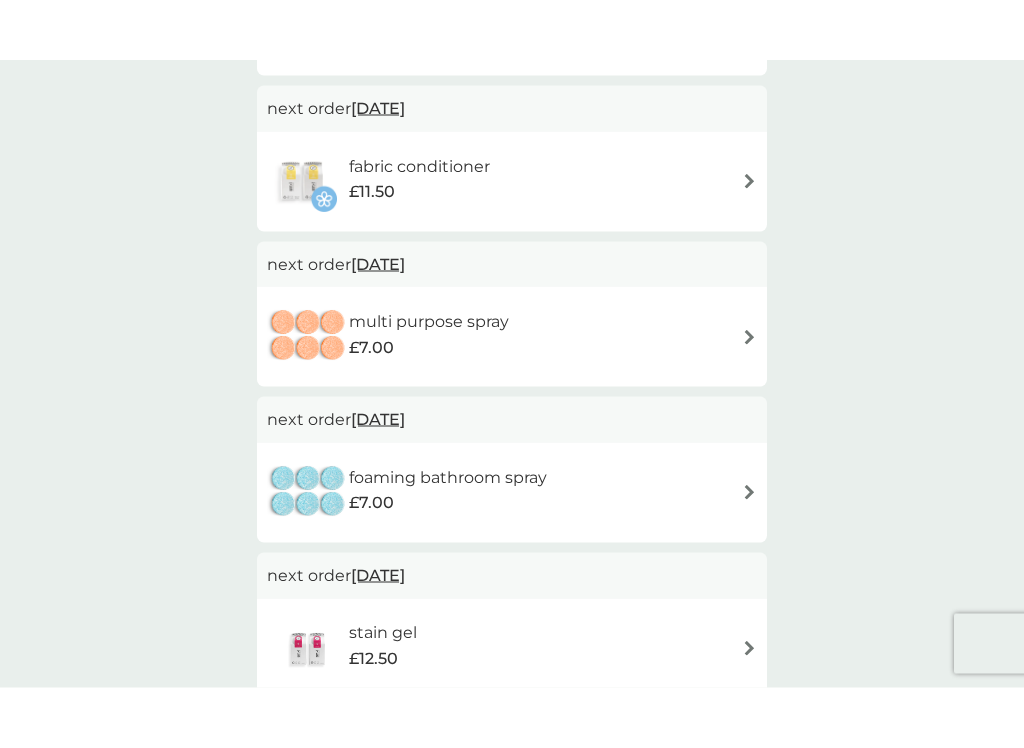 scroll, scrollTop: 1168, scrollLeft: 0, axis: vertical 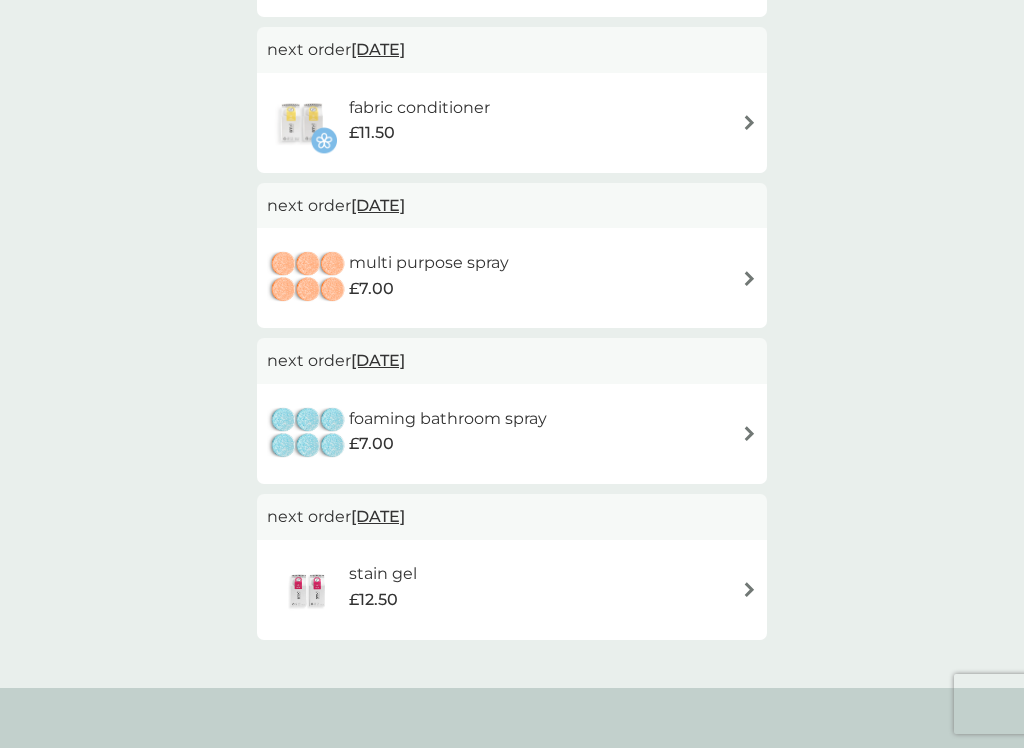 click at bounding box center (749, 589) 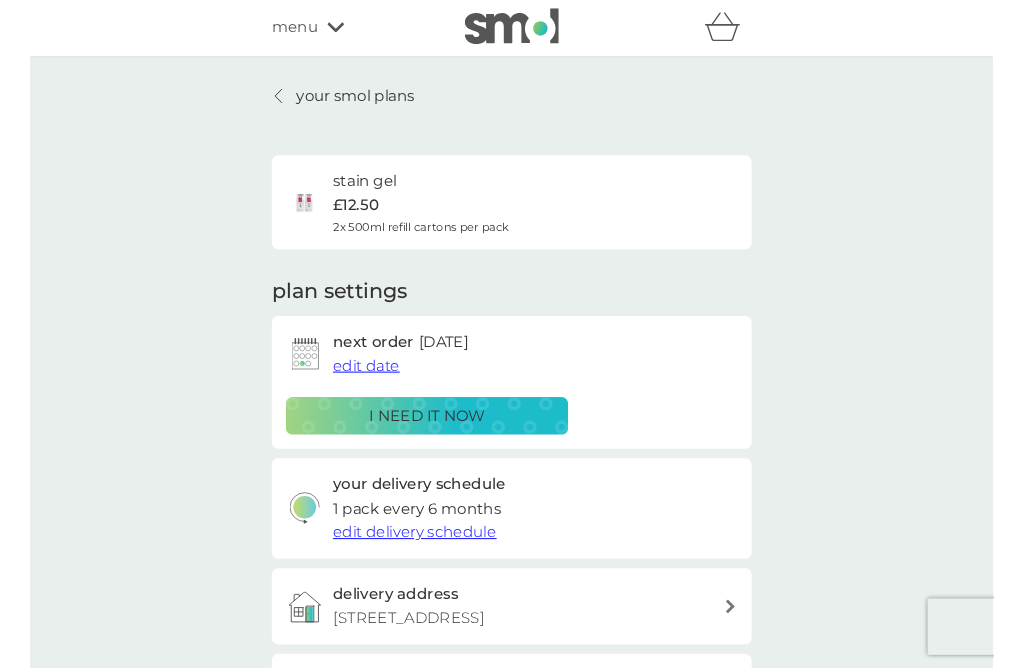 scroll, scrollTop: 0, scrollLeft: 0, axis: both 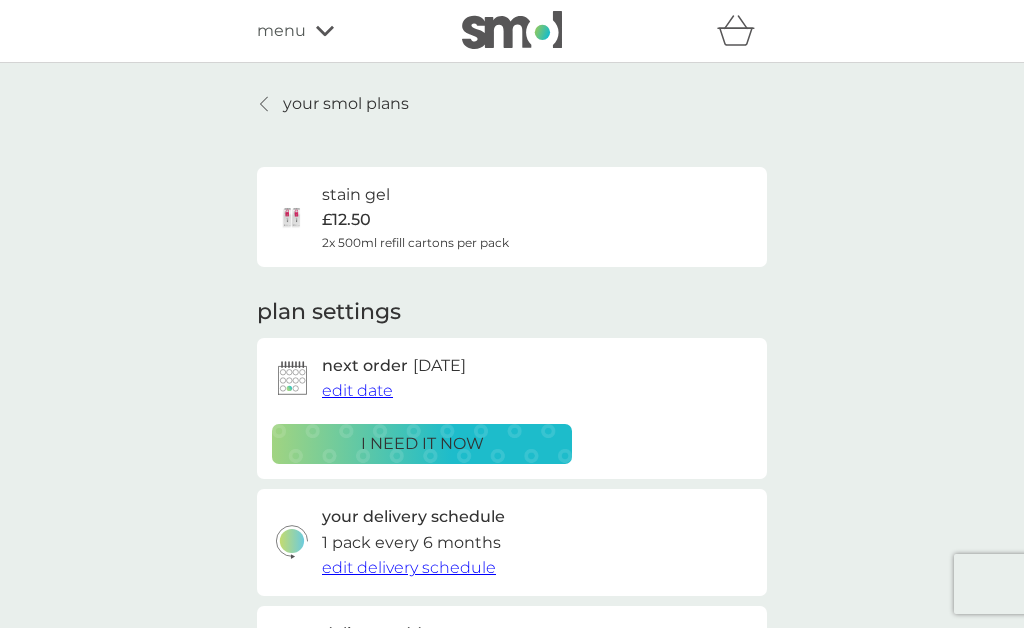 click on "your smol plans" at bounding box center (333, 104) 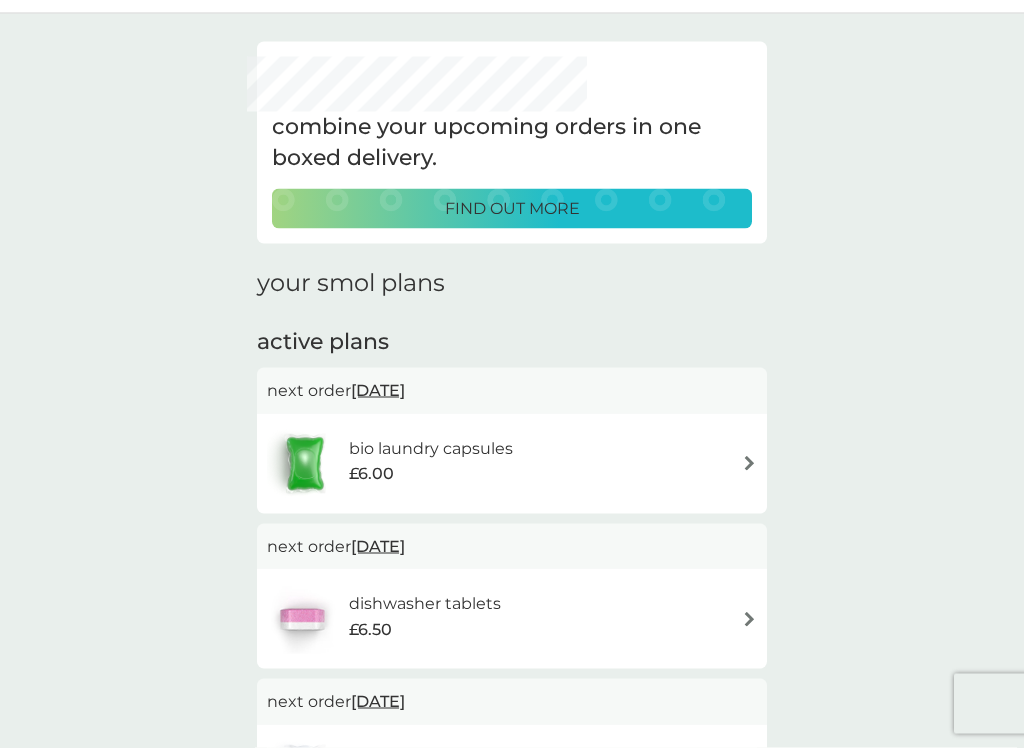 scroll, scrollTop: 53, scrollLeft: 0, axis: vertical 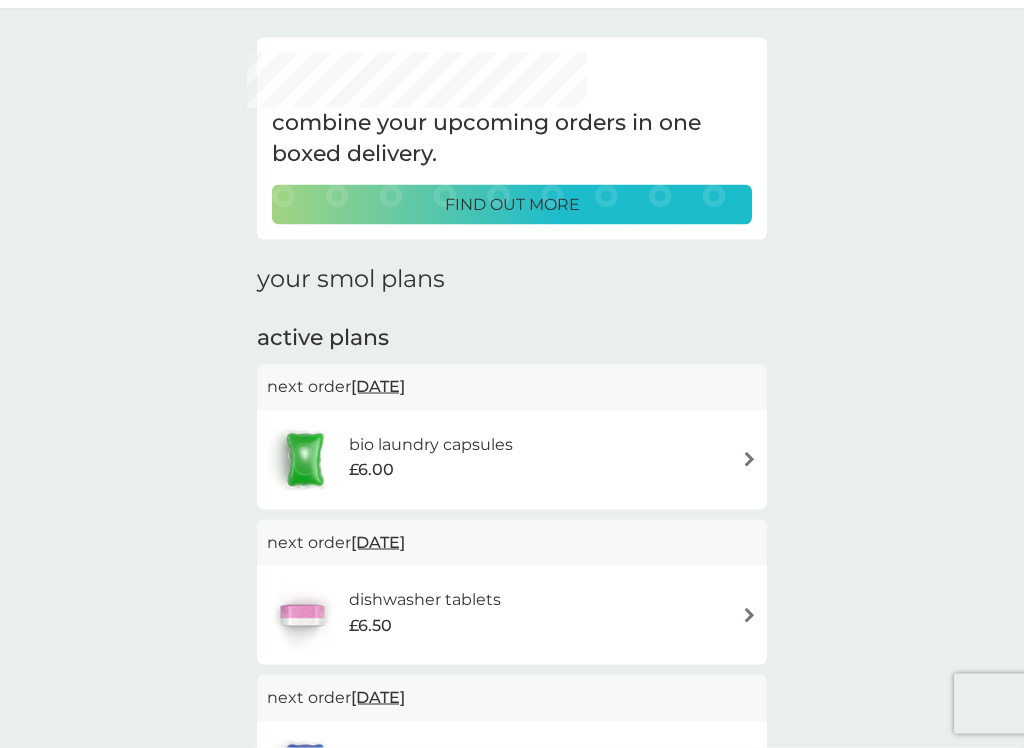 click at bounding box center [749, 459] 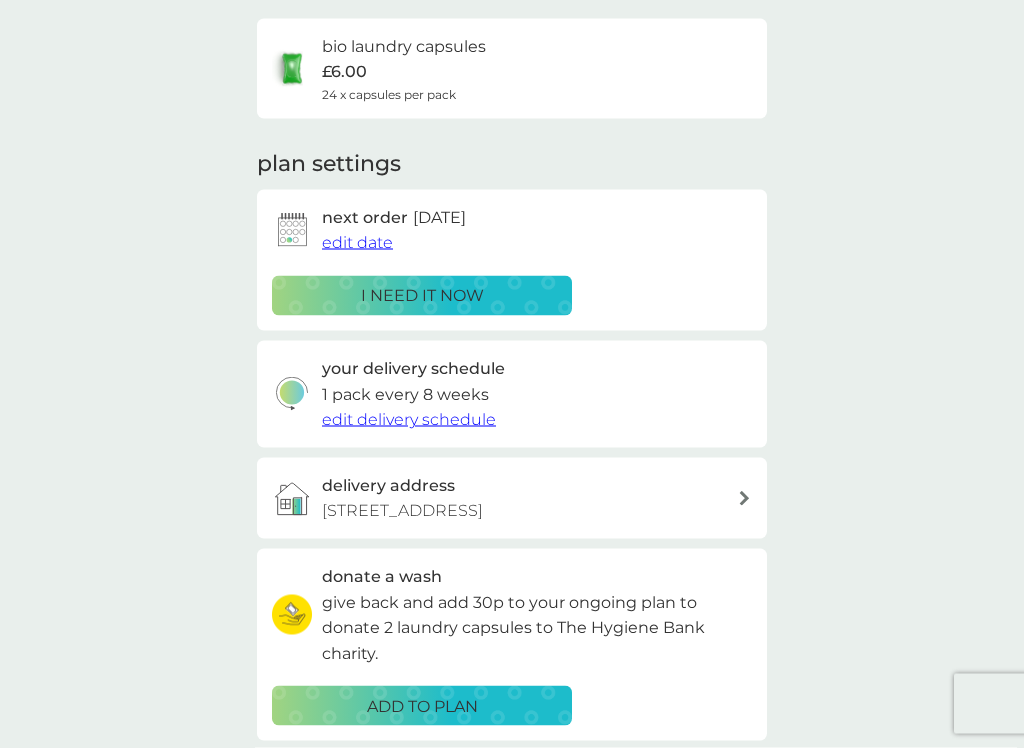 scroll, scrollTop: 152, scrollLeft: 0, axis: vertical 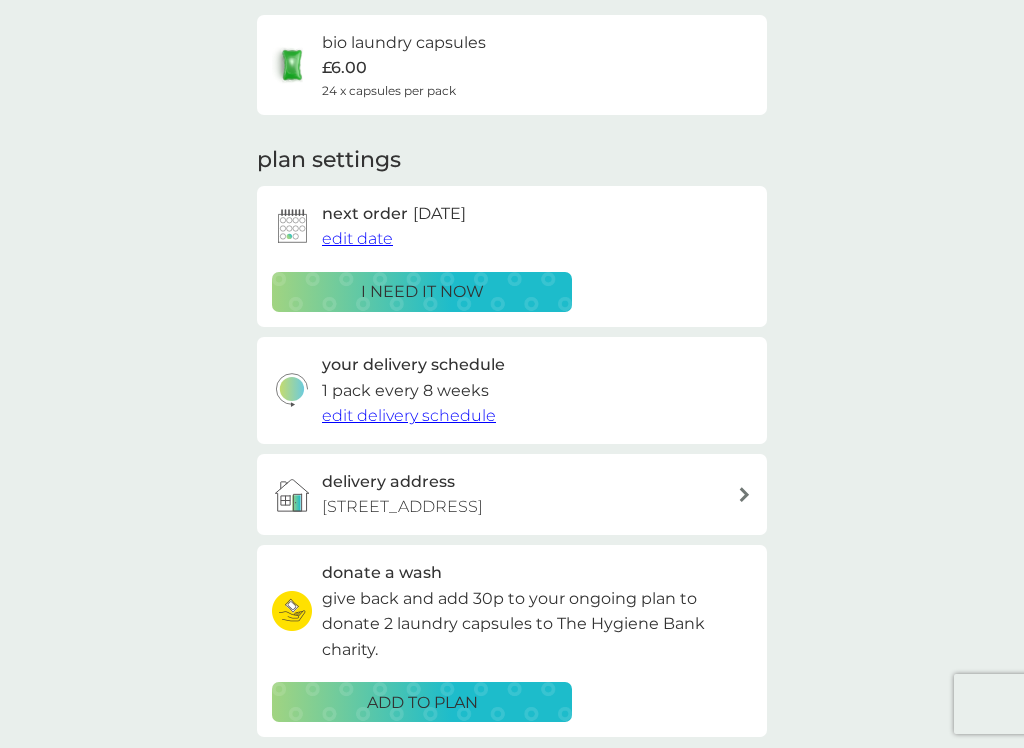 click on "edit delivery schedule" at bounding box center (409, 415) 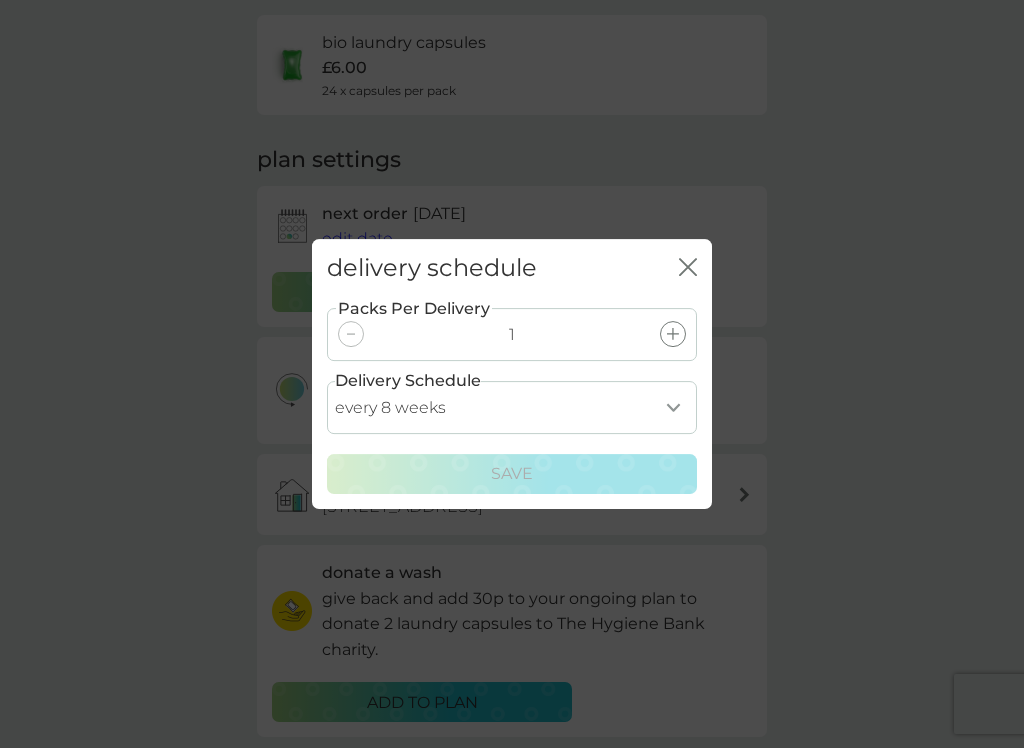 click on "every 1 week every 2 weeks every 3 weeks every 4 weeks every 5 weeks every 6 weeks every 7 weeks every 8 weeks every 9 weeks every 10 weeks every 11 weeks every 12 weeks every 13 weeks every 14 weeks every 15 weeks every 16 weeks every 17 weeks" at bounding box center (512, 407) 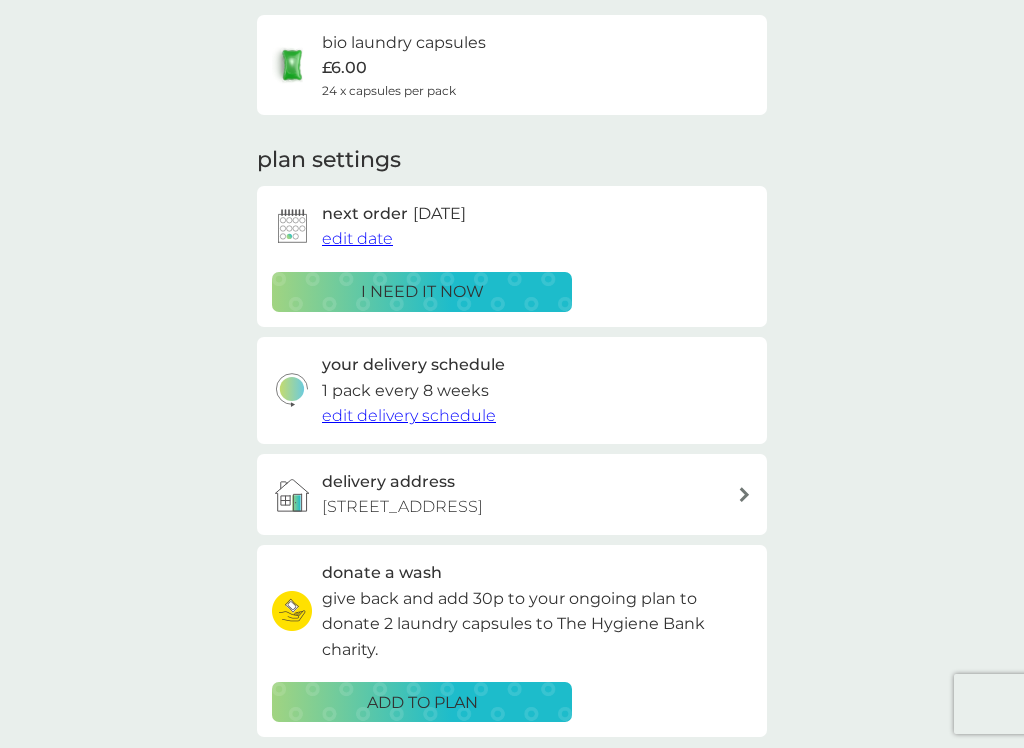click on "i need it now" at bounding box center [422, 292] 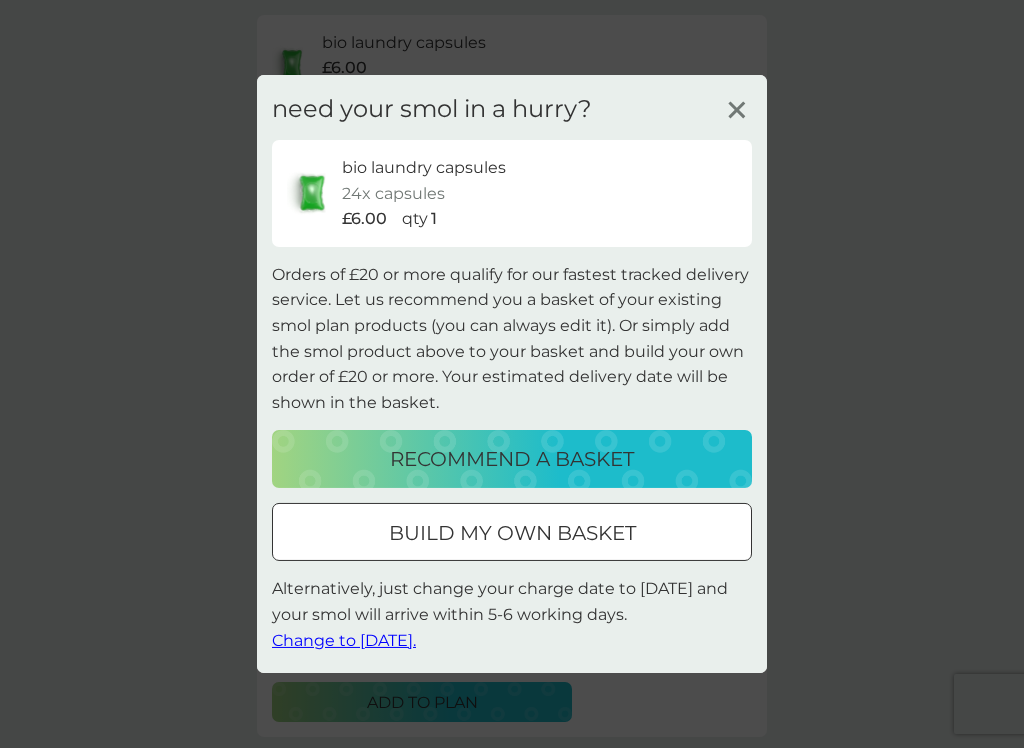 click 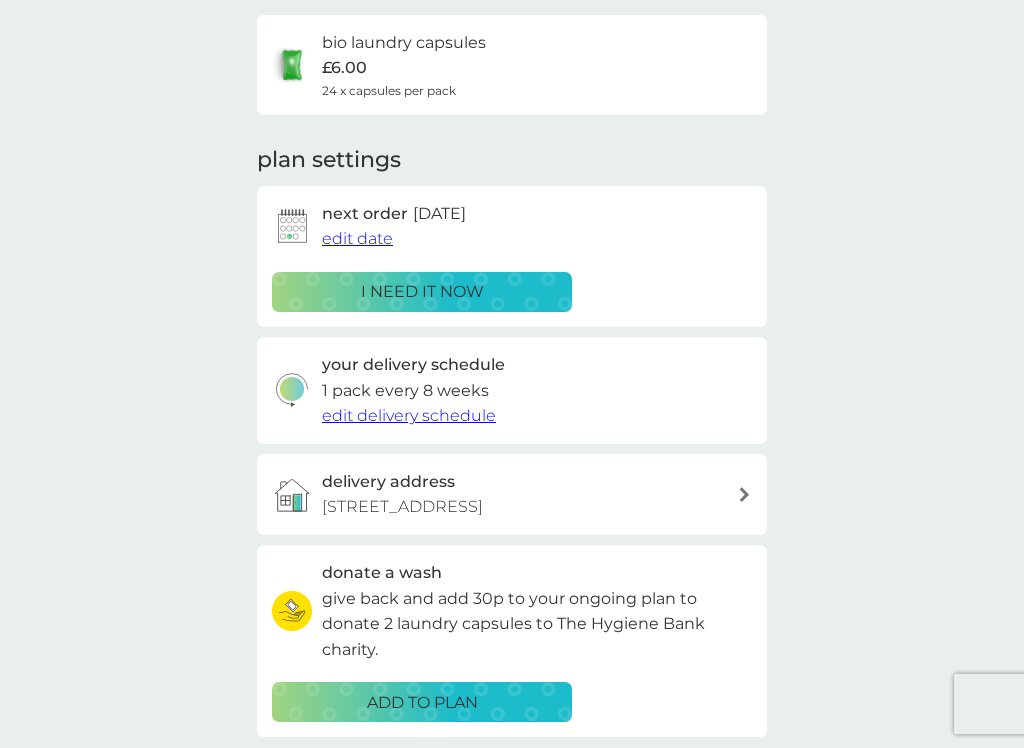 click at bounding box center [292, 226] 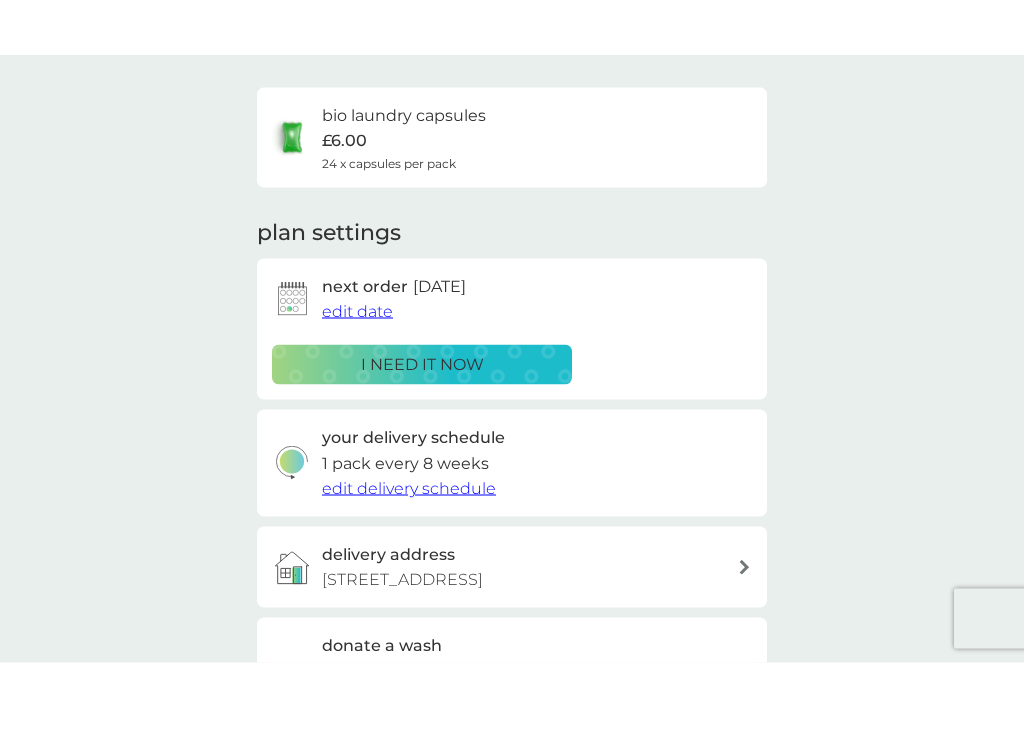 scroll, scrollTop: 0, scrollLeft: 0, axis: both 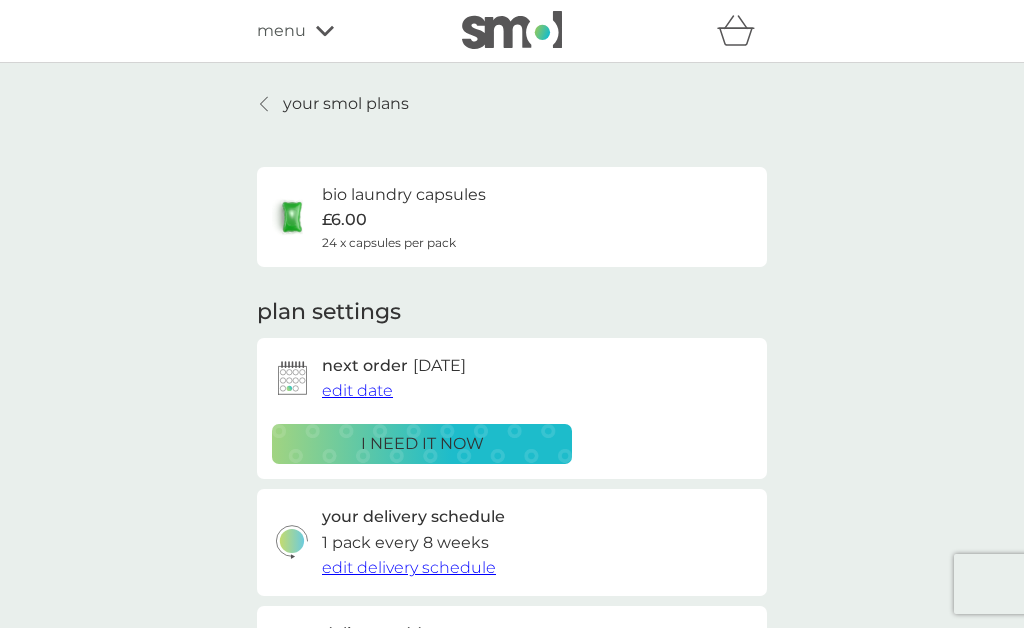 click on "your smol plans" at bounding box center (333, 104) 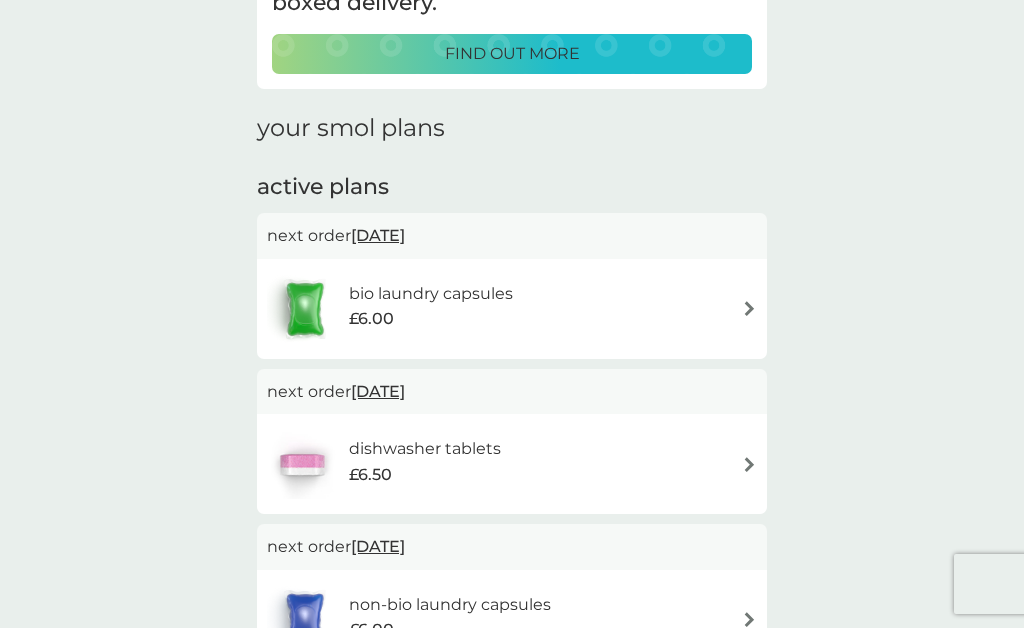 scroll, scrollTop: 203, scrollLeft: 0, axis: vertical 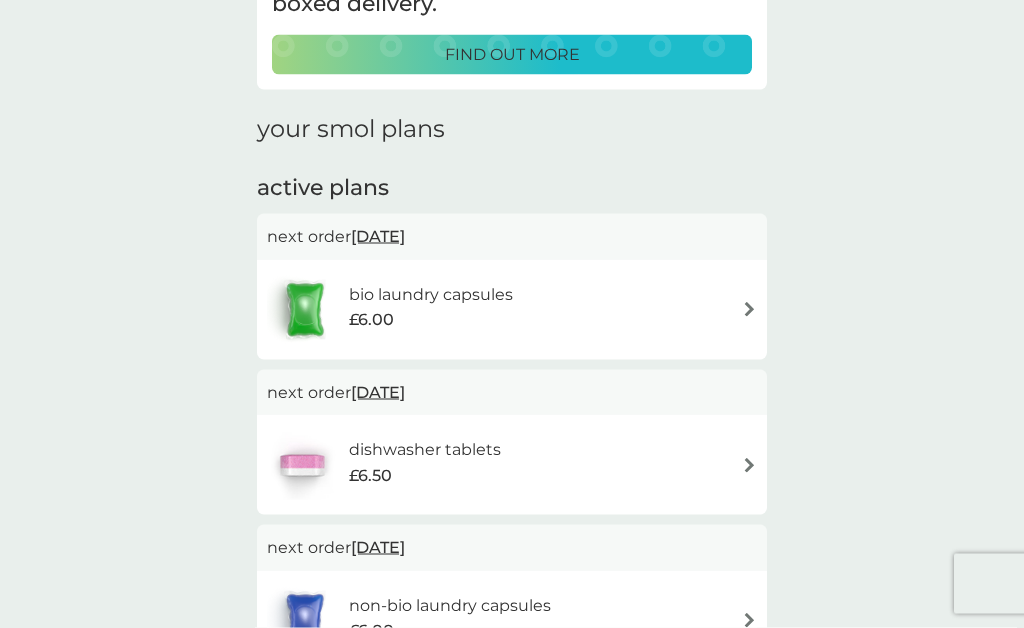 click at bounding box center [749, 309] 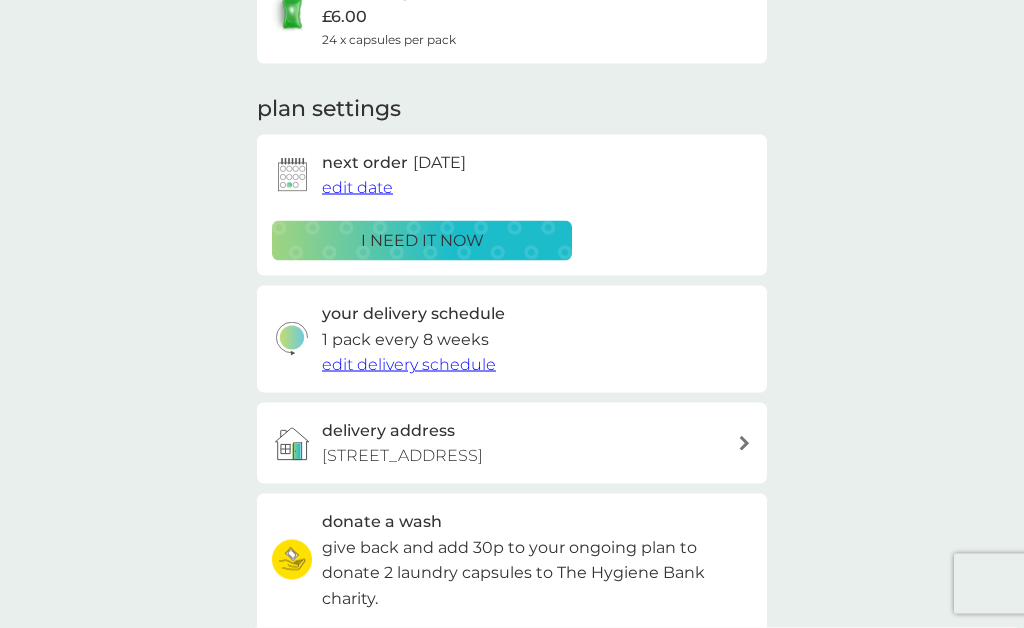 scroll, scrollTop: 0, scrollLeft: 0, axis: both 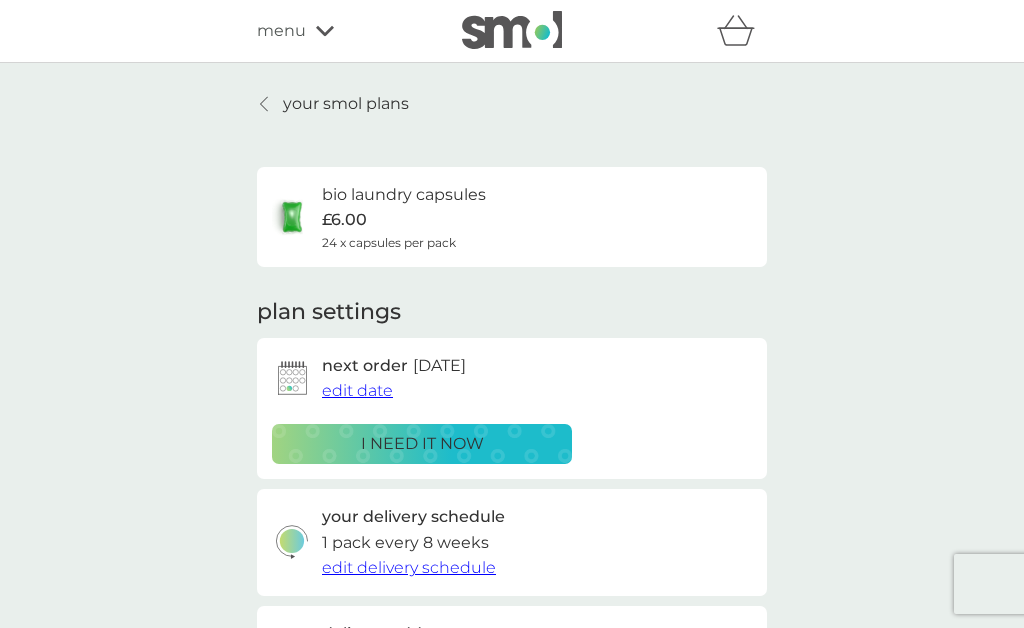 click at bounding box center (292, 378) 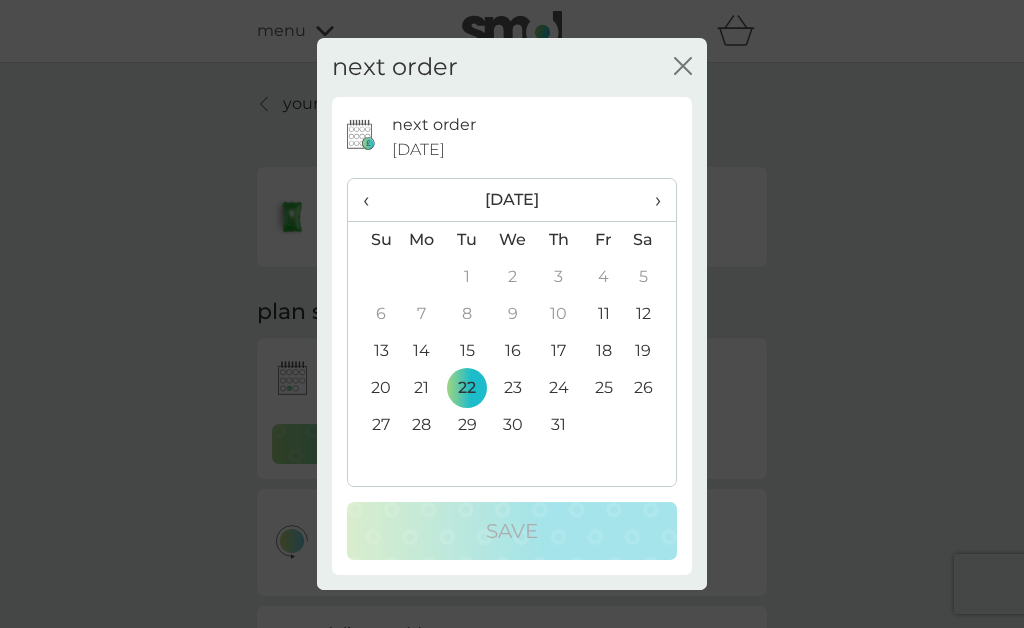 click on "›" at bounding box center [651, 200] 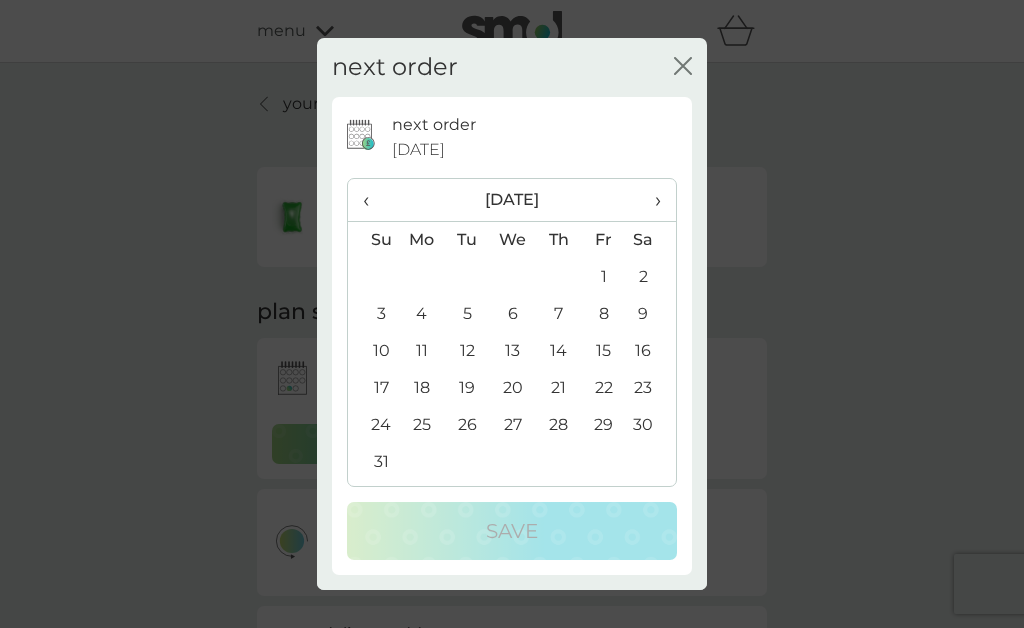 click on "›" at bounding box center [651, 200] 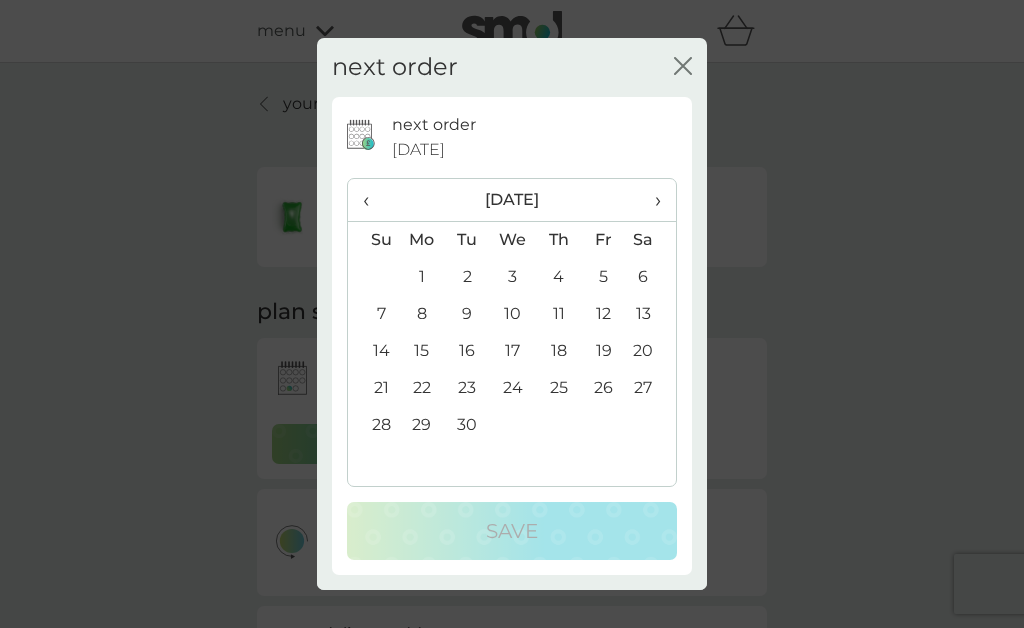 click on "22" at bounding box center [422, 388] 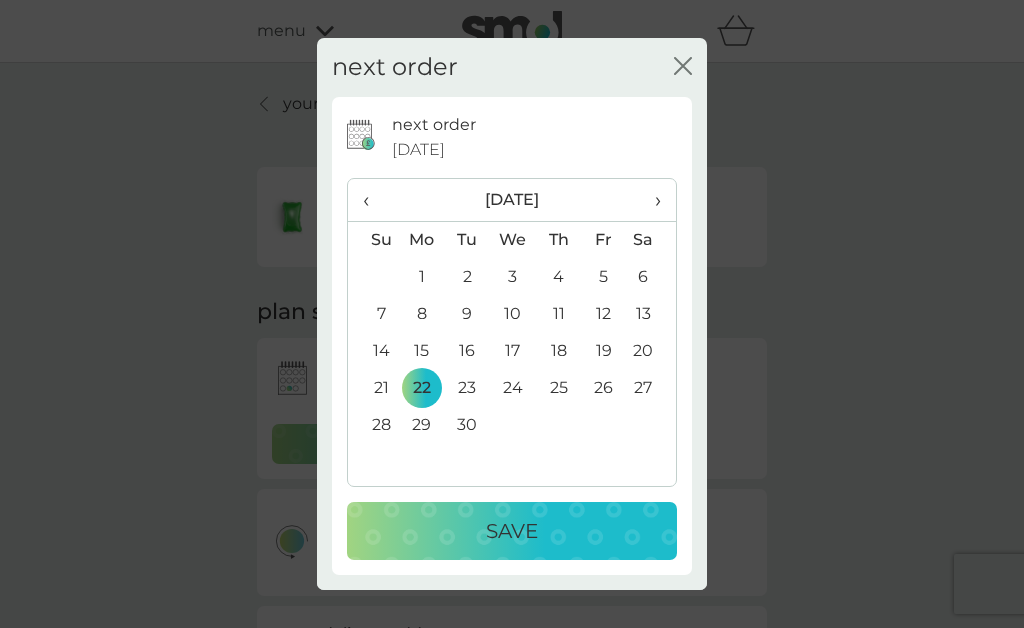 click on "Save" at bounding box center [512, 531] 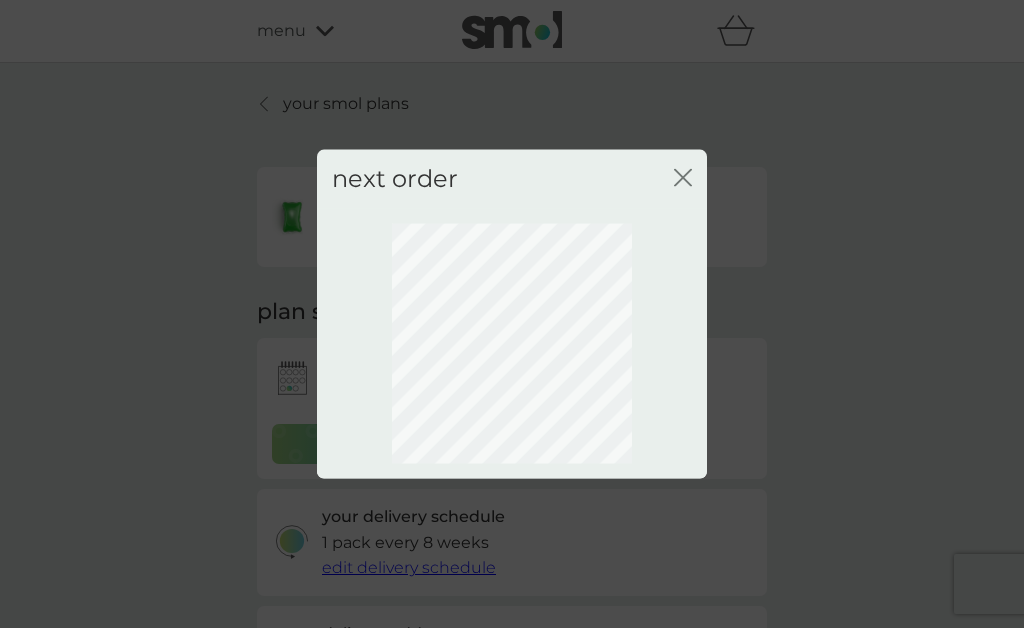 click on "close" 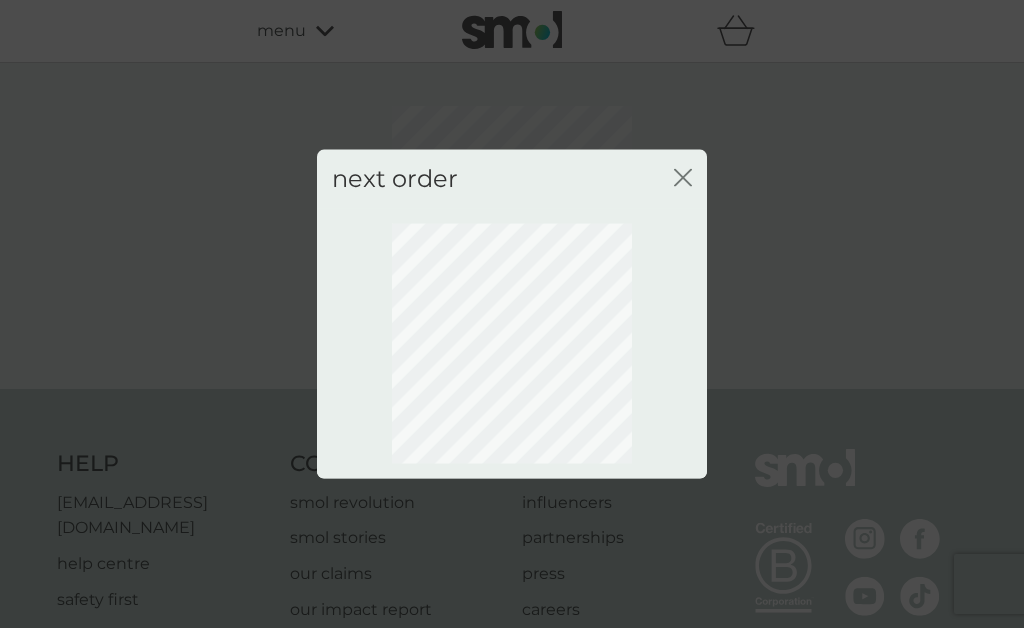 click on "close" 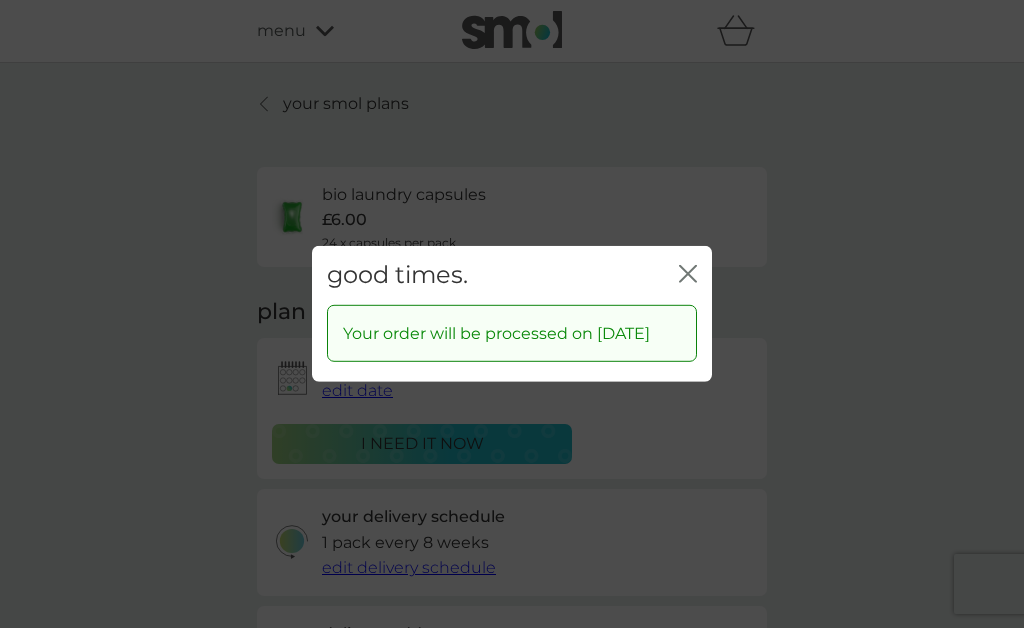 click on "close" 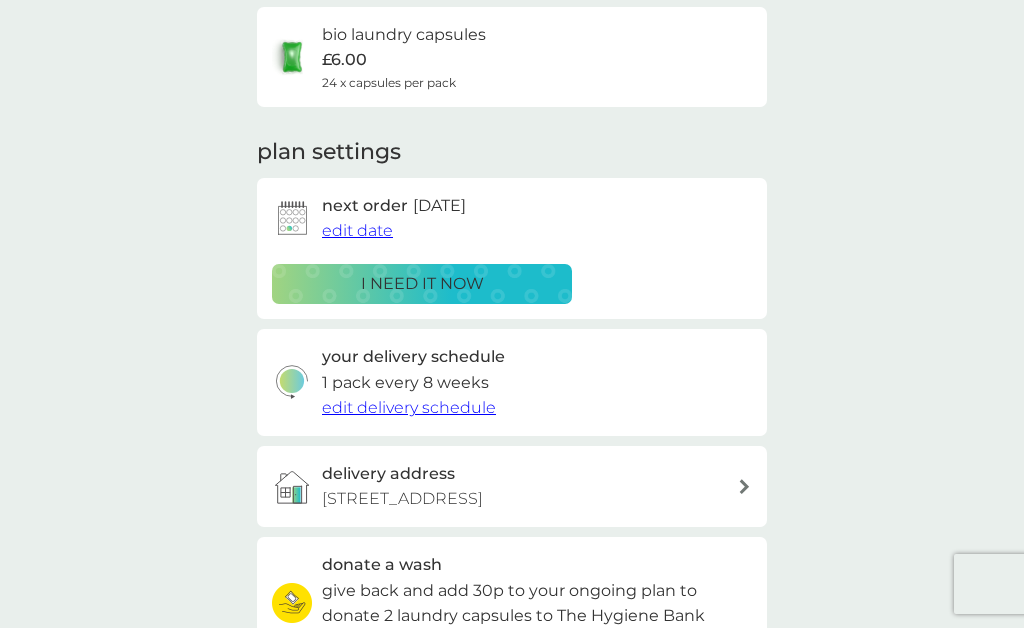 scroll, scrollTop: 0, scrollLeft: 0, axis: both 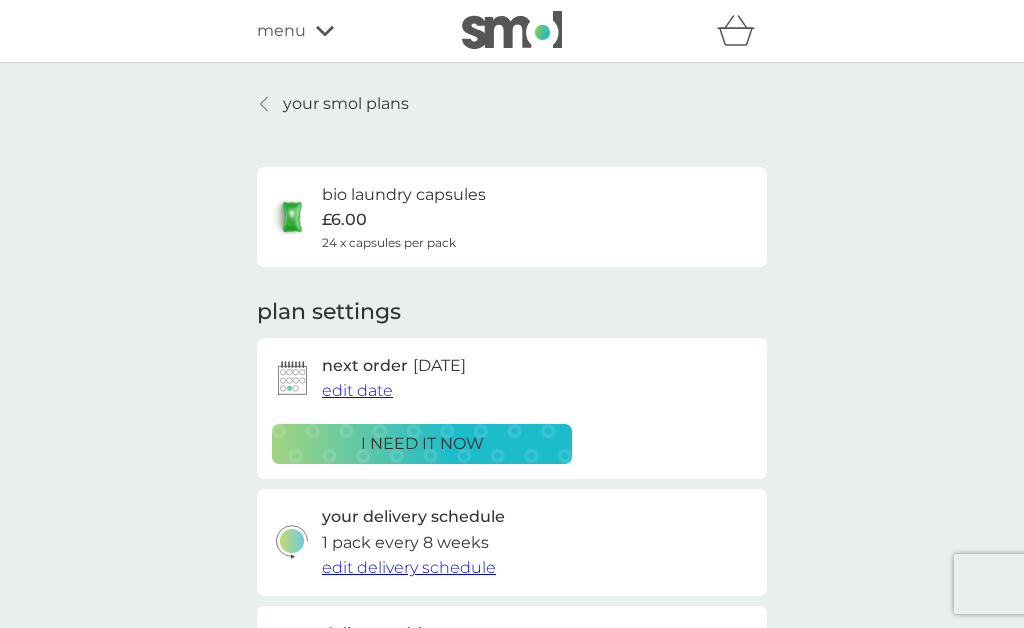 click on "menu" at bounding box center (342, 31) 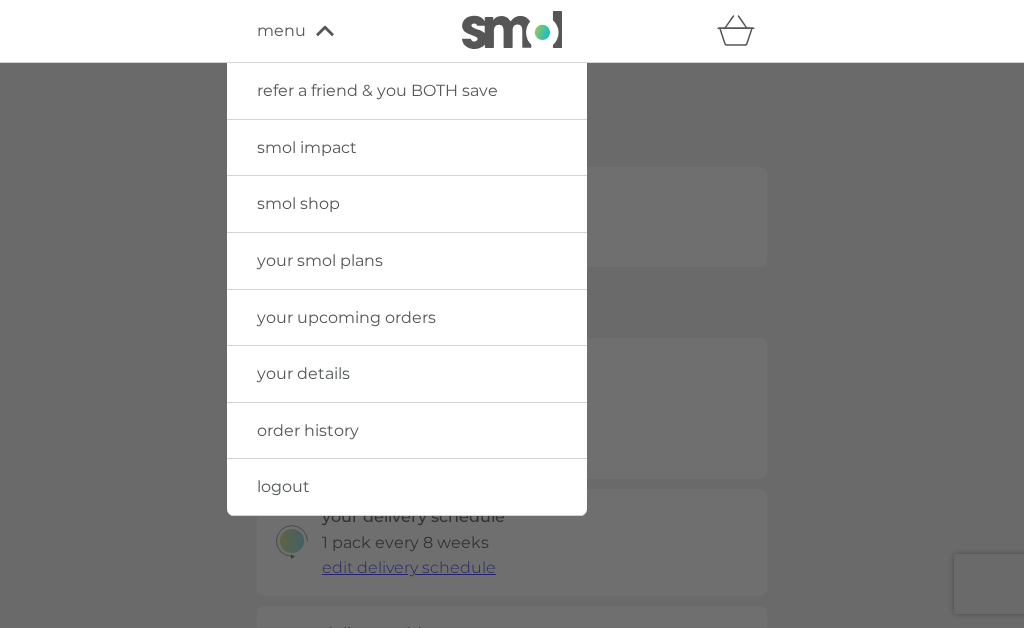 click on "logout" at bounding box center [407, 487] 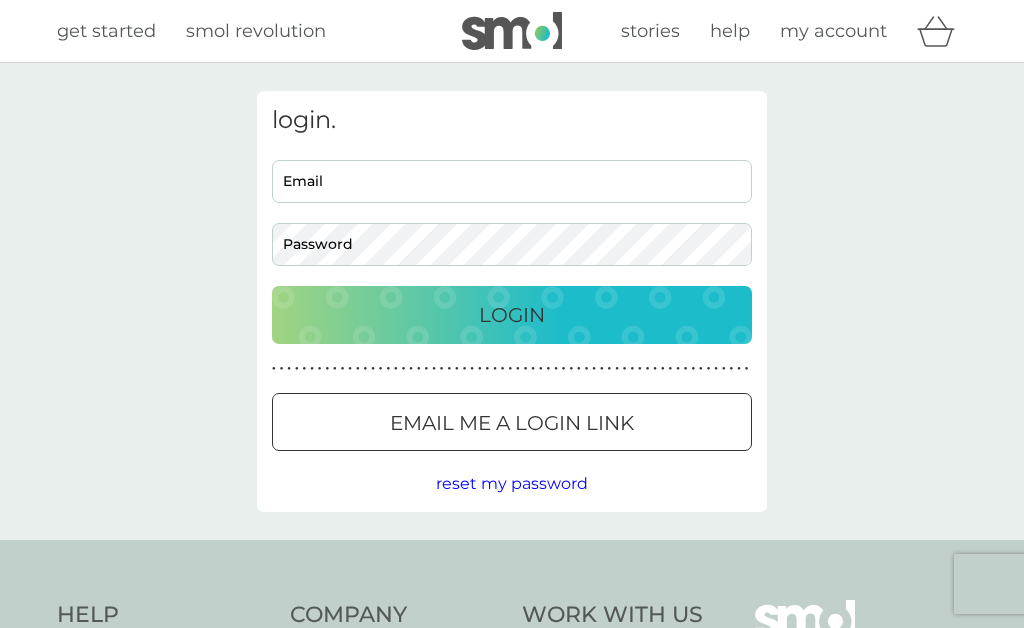 scroll, scrollTop: 0, scrollLeft: 0, axis: both 